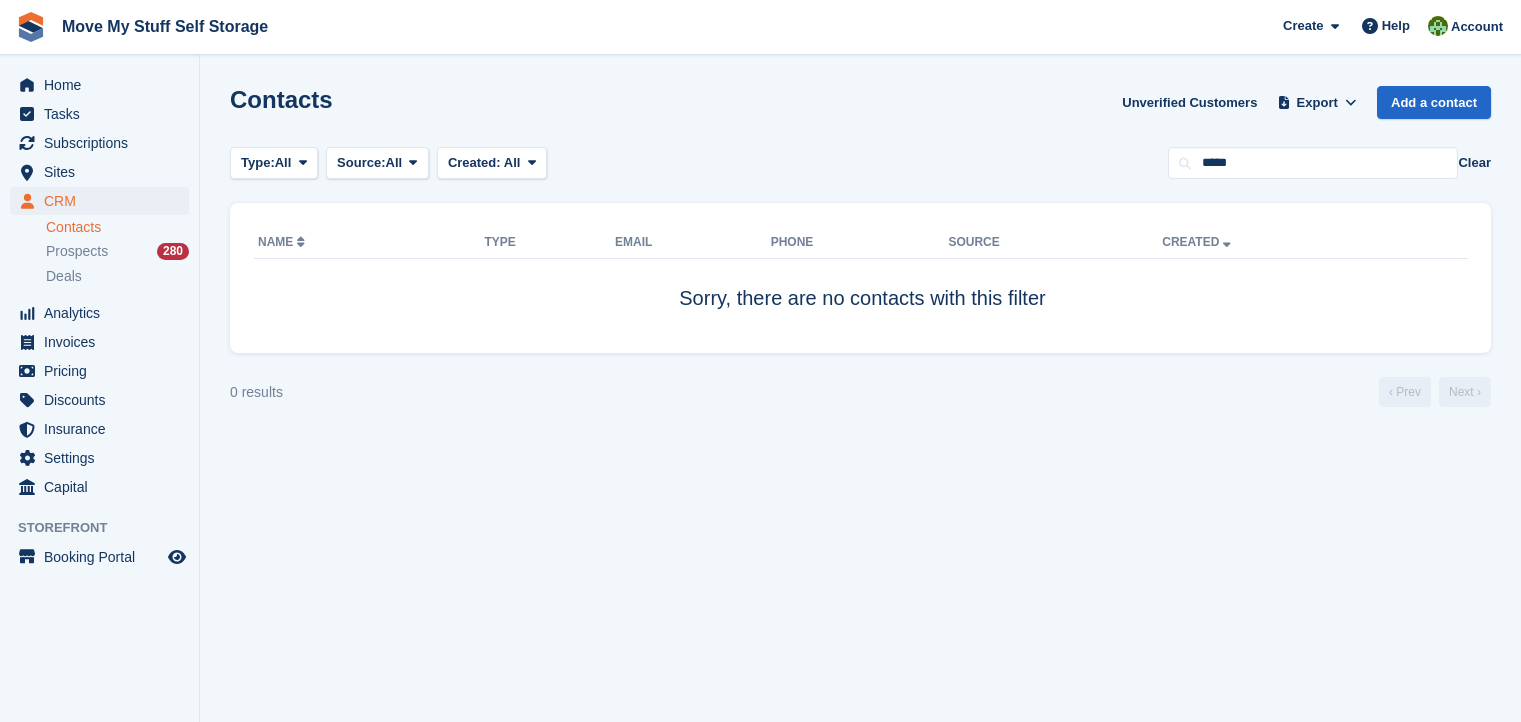 scroll, scrollTop: 0, scrollLeft: 0, axis: both 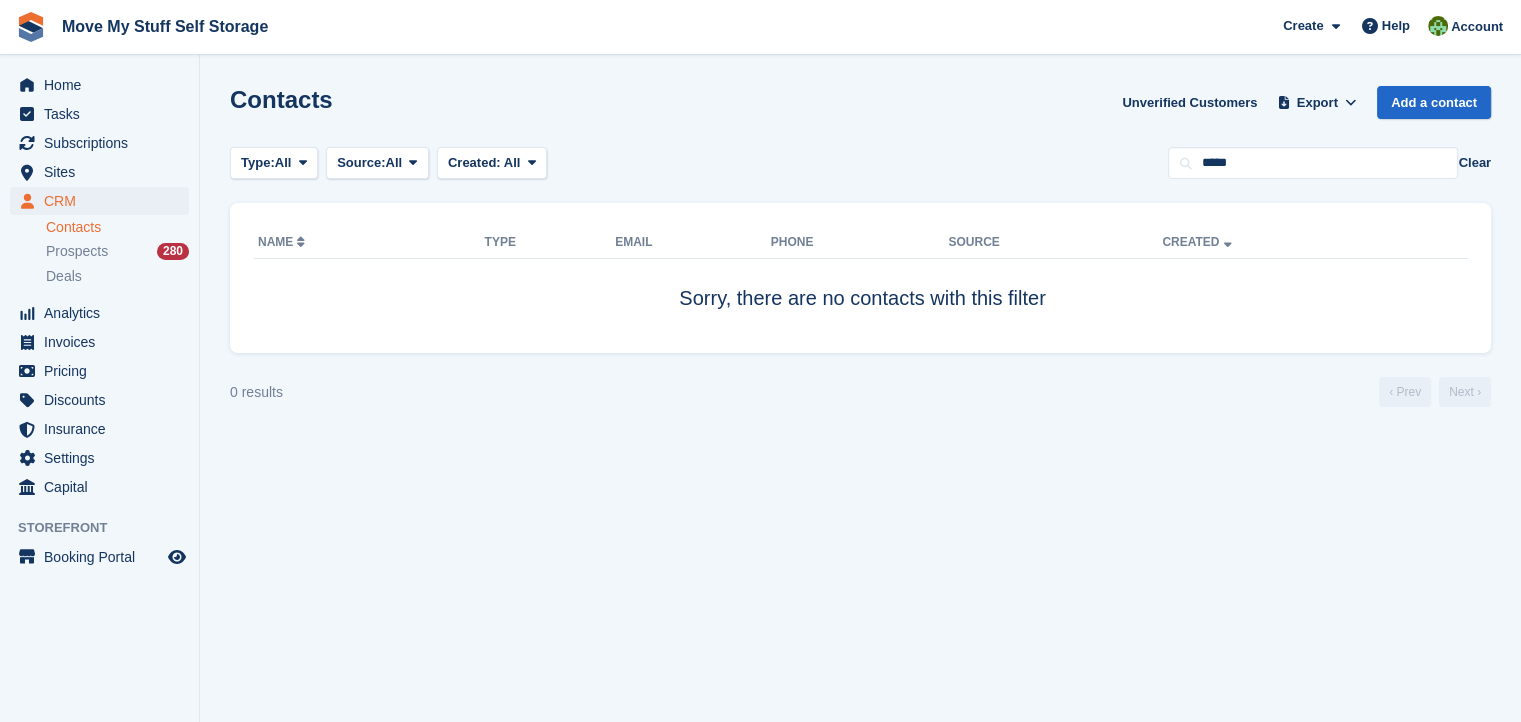 click on "Contacts
Unverified Customers
Export
Export Contacts
Export a CSV of all Contacts which match the current filters.
Please allow time for large exports.
Start Export
Add a contact
Type:
All
All
Lead
Customer
Source:
All
All
Storefront
Backoffice
Pre-Opening interest
Incomplete booking
Unit type interest
Price reveal
Quote requested
Storefront booking
Storefront pop-up form
External enquiry form
Phone call
Walk-in" at bounding box center [860, 361] 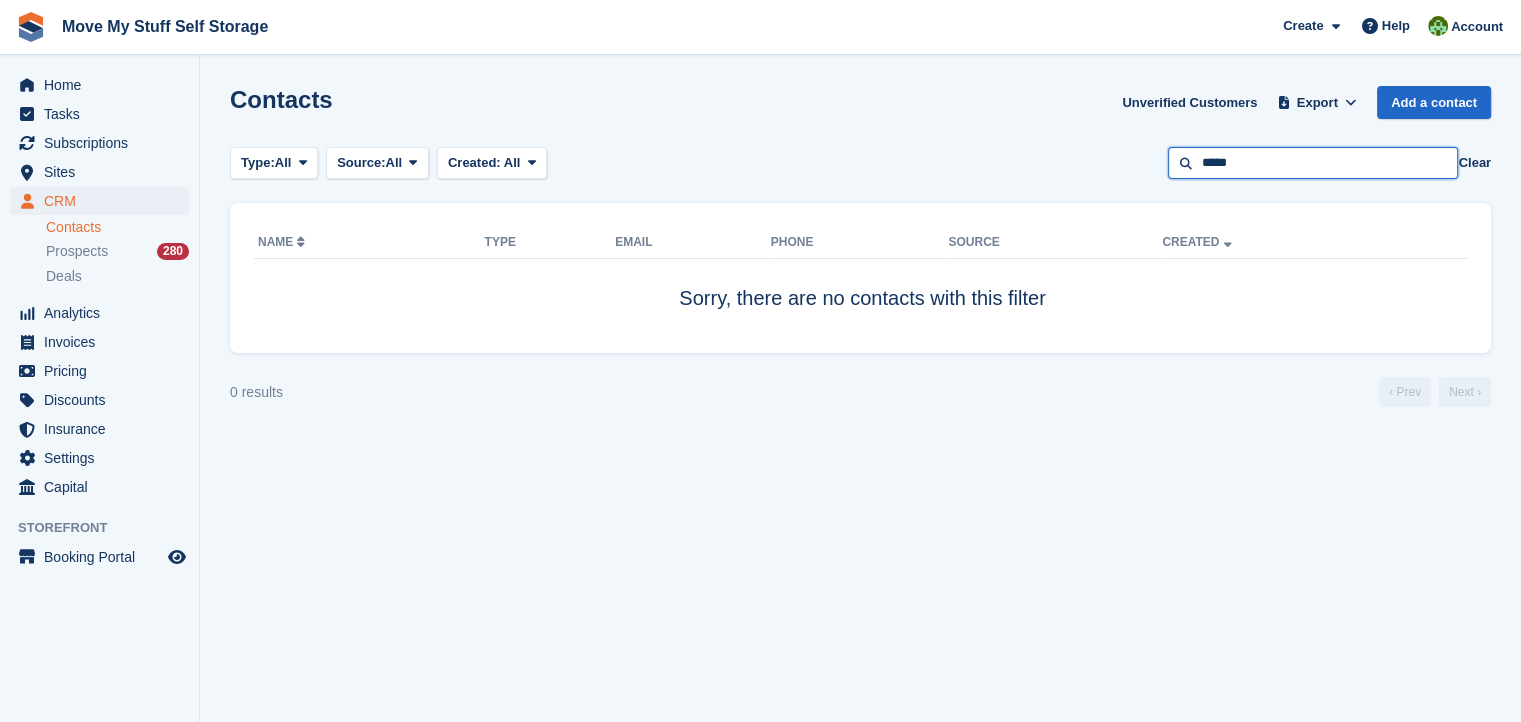 click on "*****" at bounding box center (1313, 163) 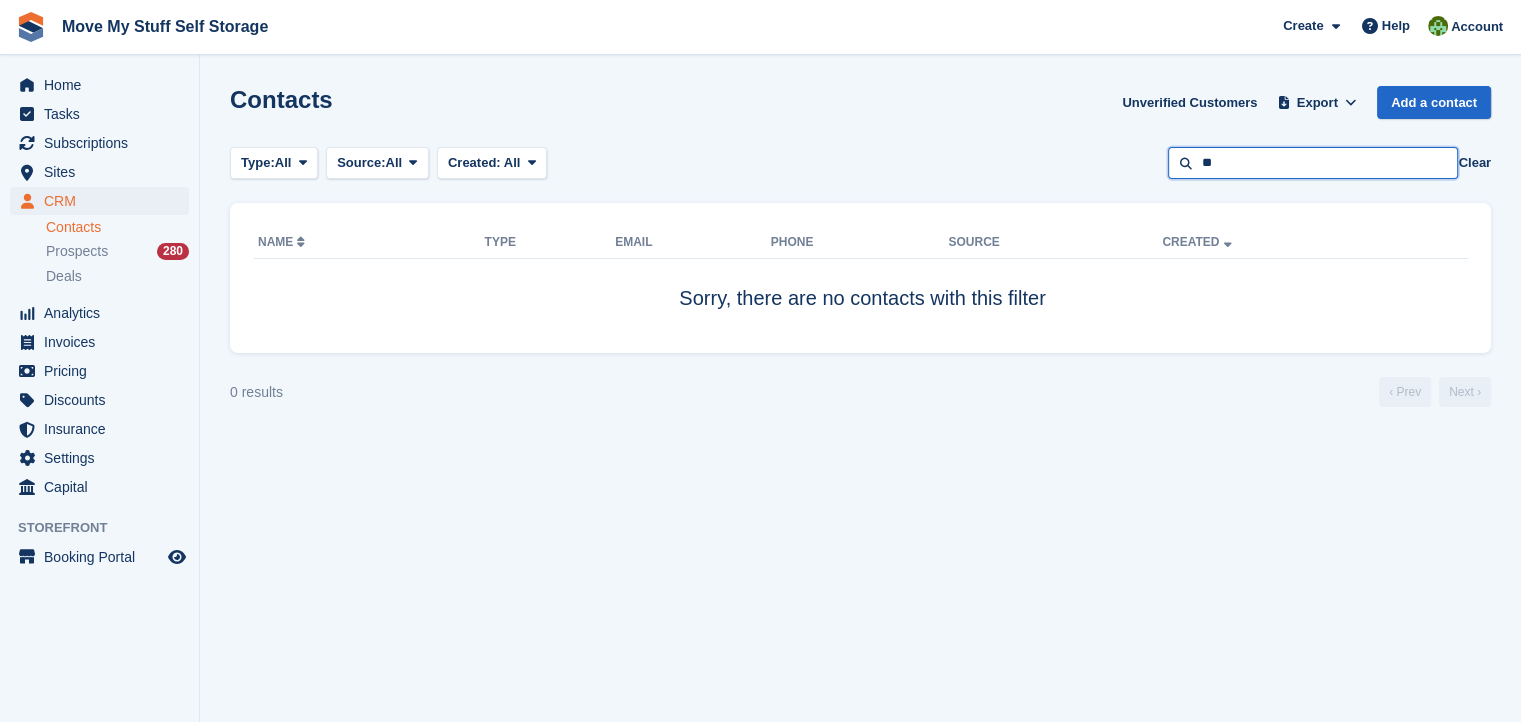 type on "*" 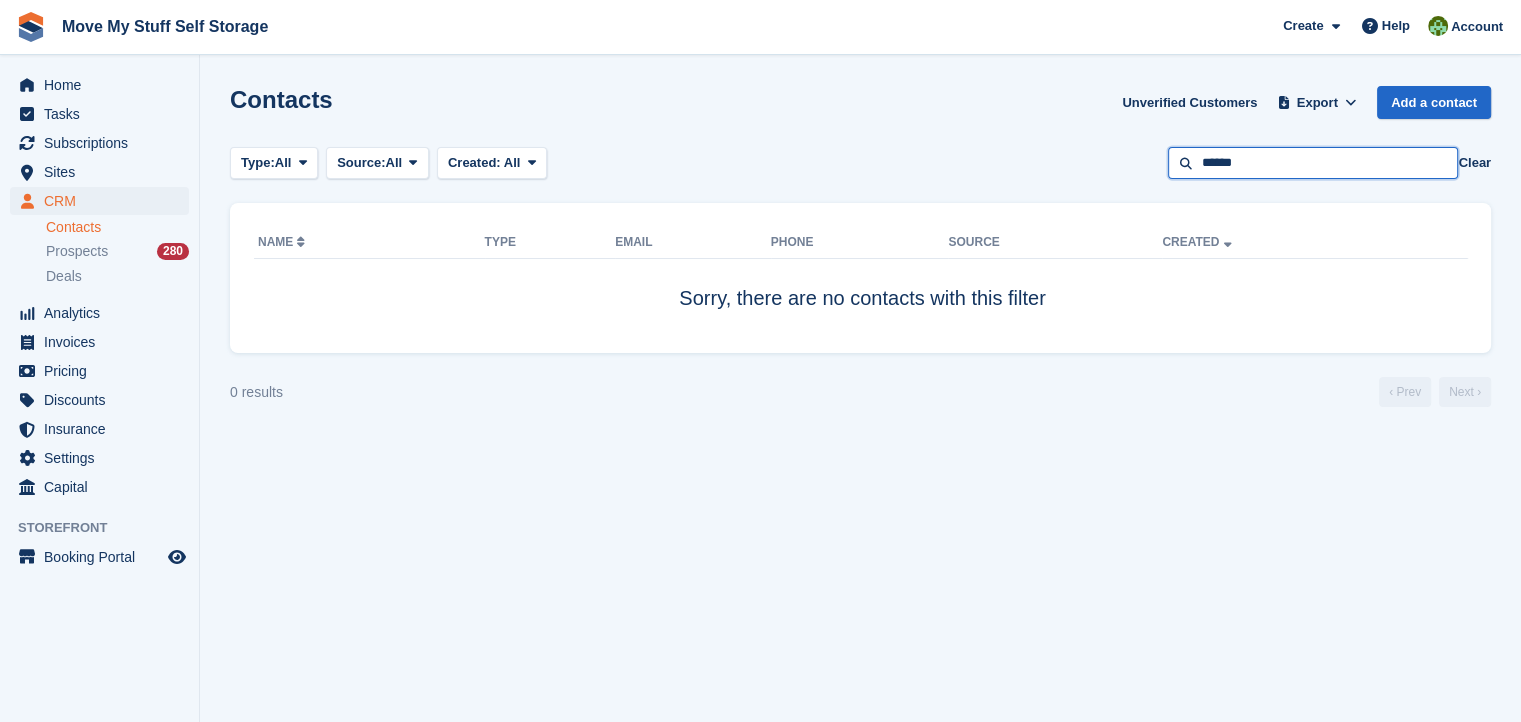 type on "******" 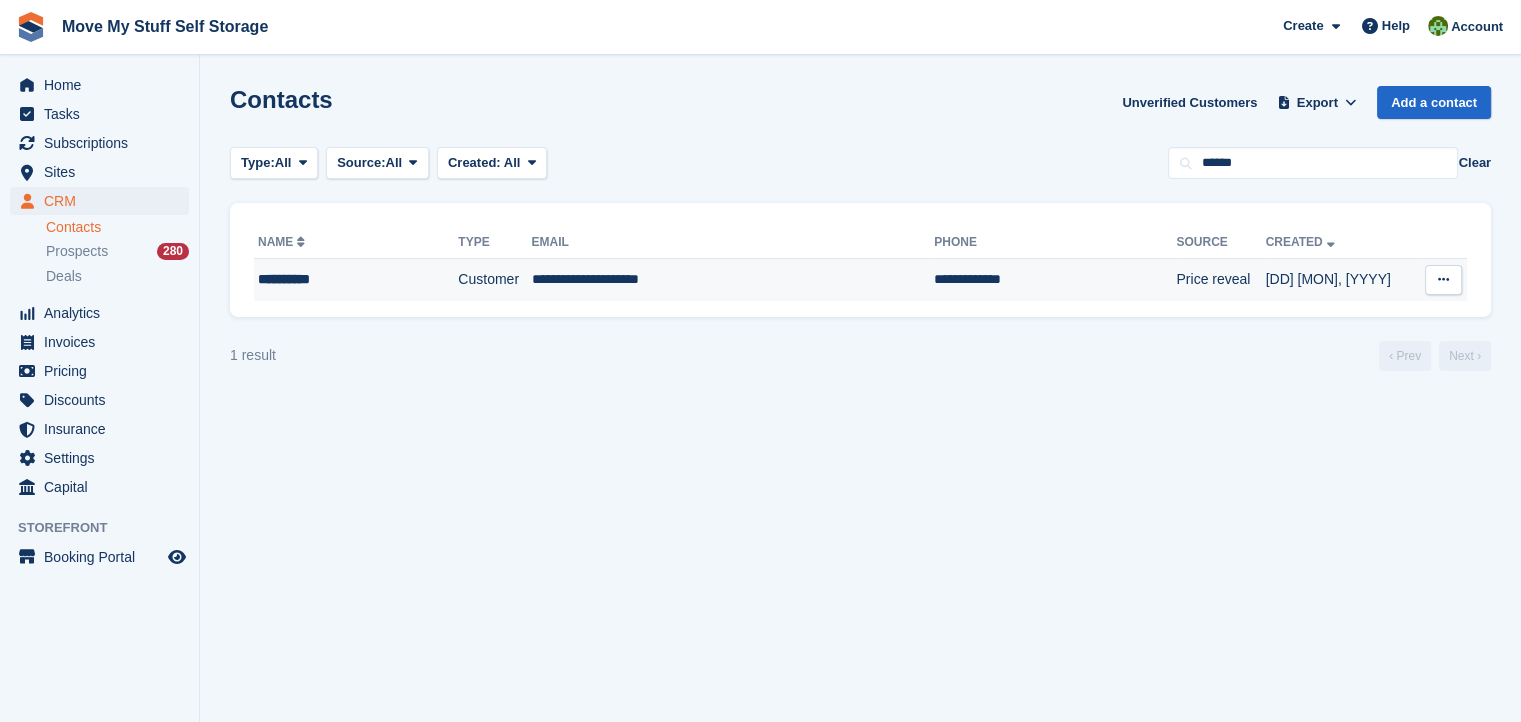 click on "**********" at bounding box center (341, 279) 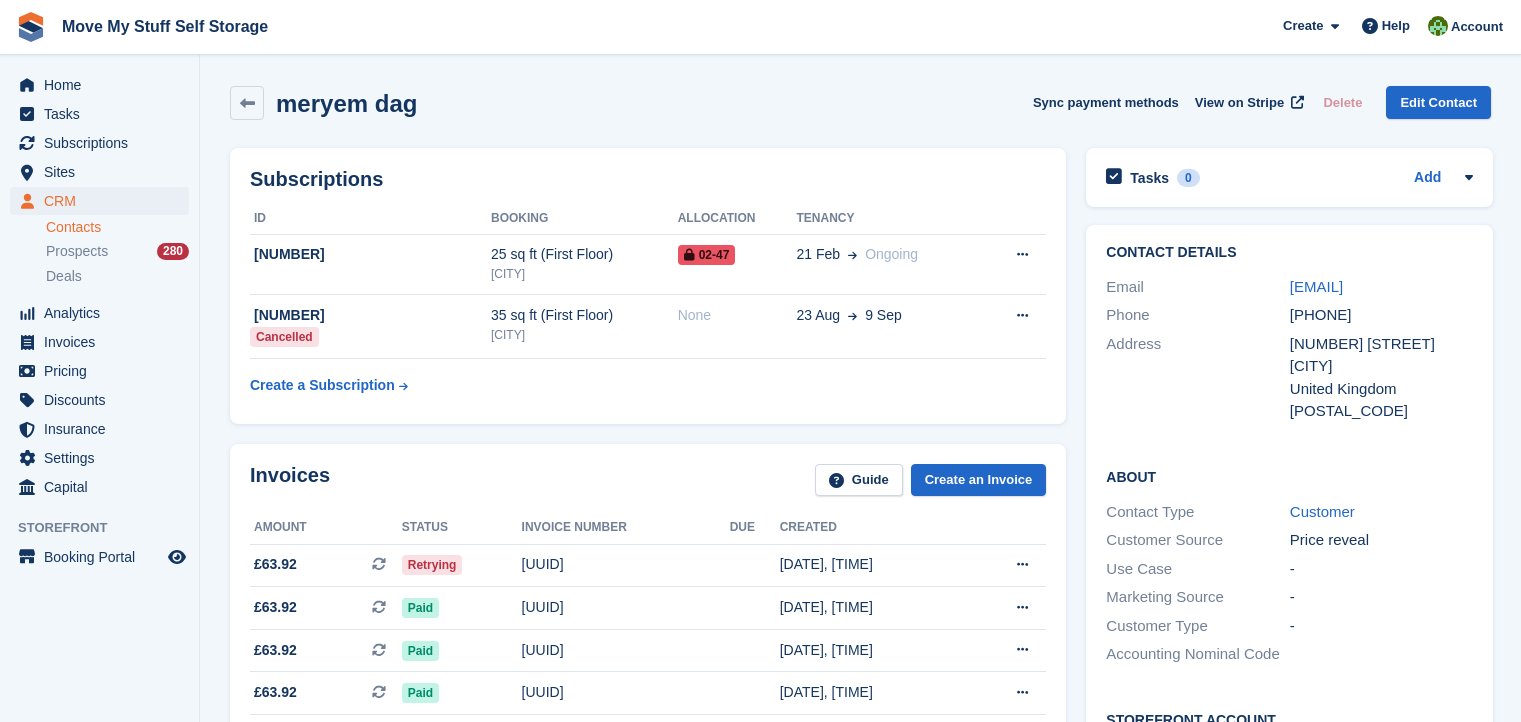 scroll, scrollTop: 0, scrollLeft: 0, axis: both 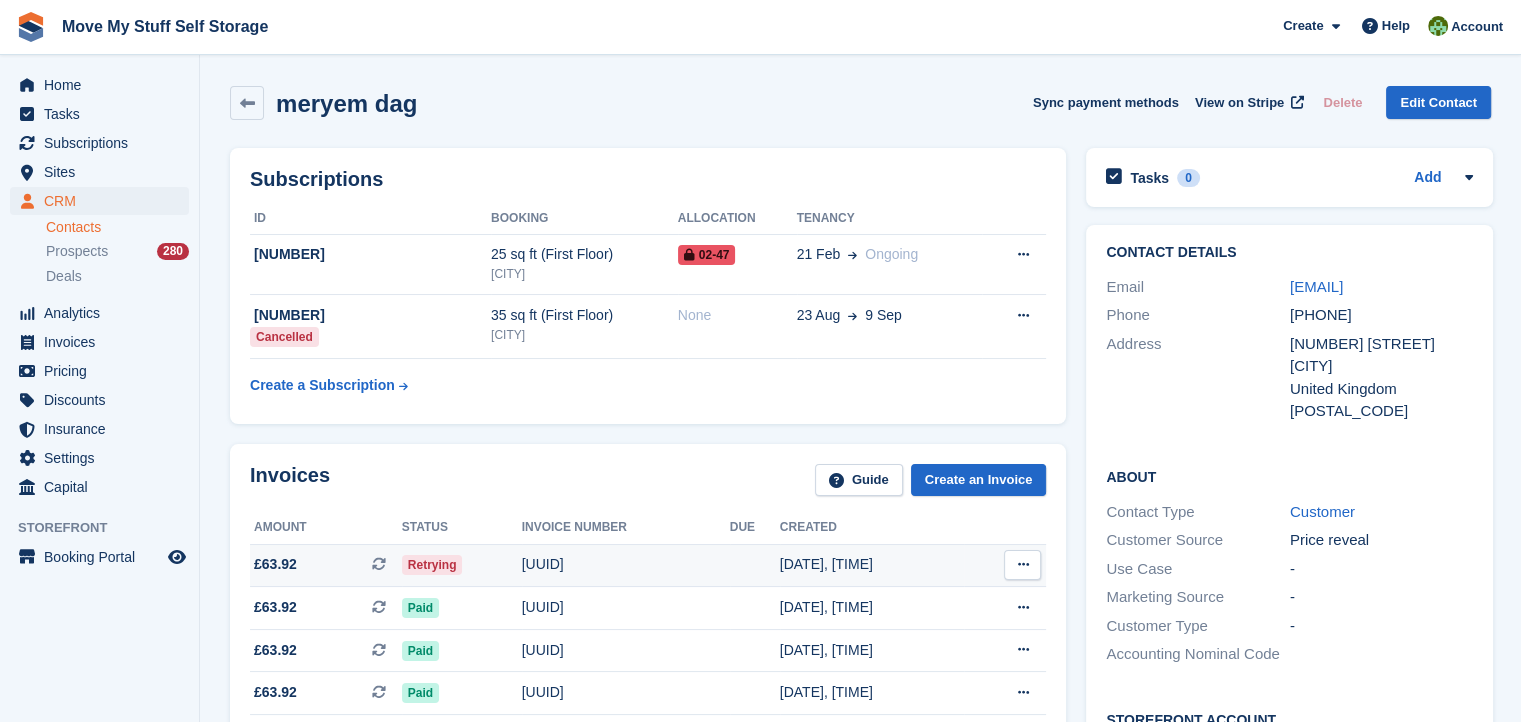 click on "Retrying" at bounding box center [432, 565] 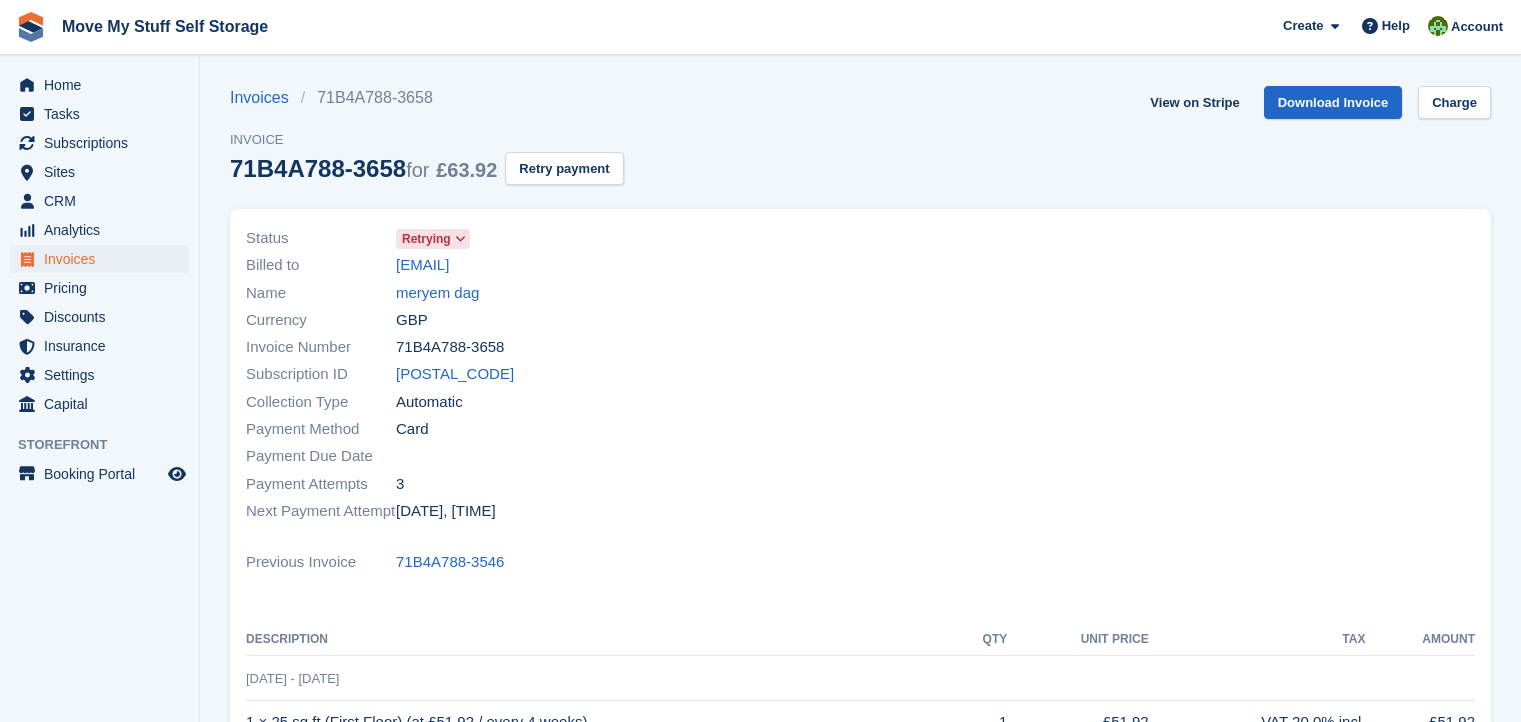 scroll, scrollTop: 0, scrollLeft: 0, axis: both 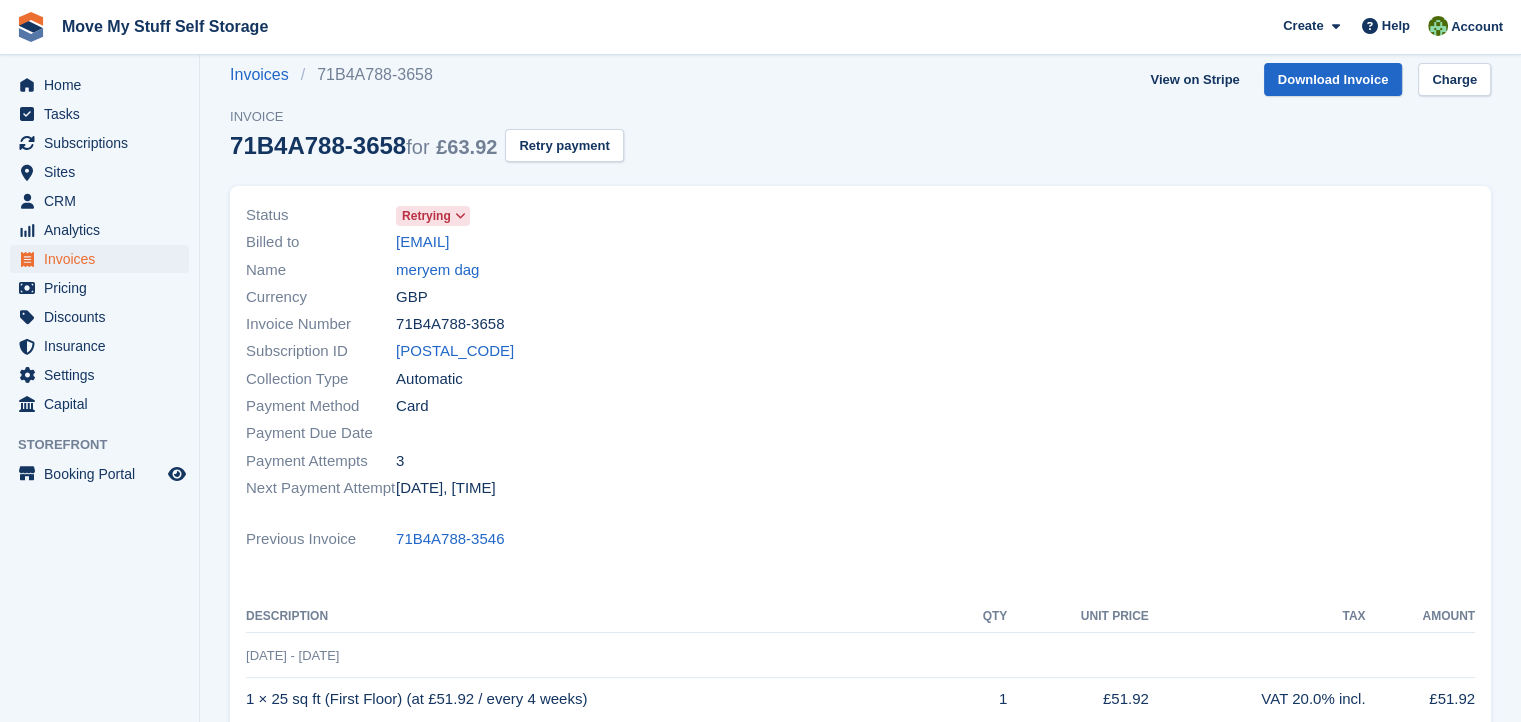 click on "Retrying" at bounding box center [426, 216] 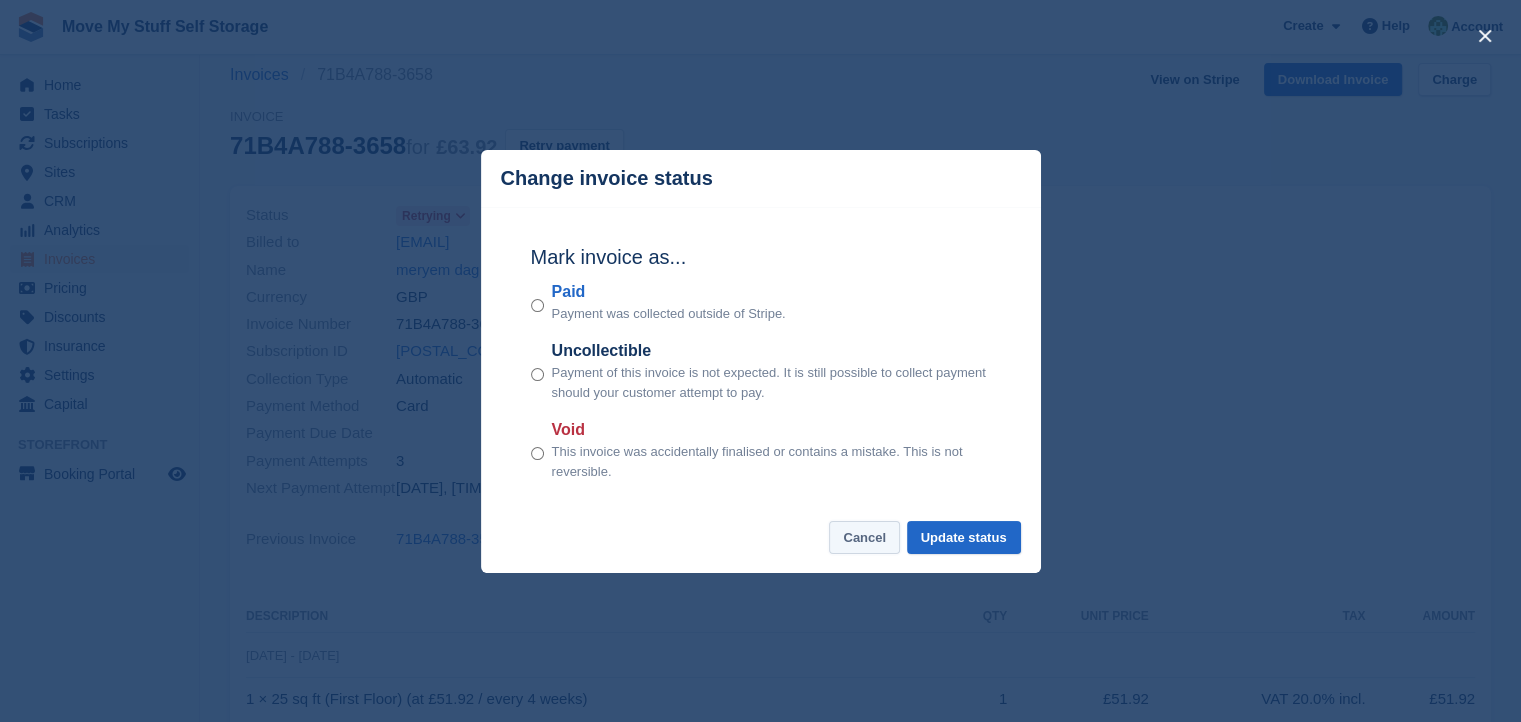 click on "Cancel" at bounding box center (864, 537) 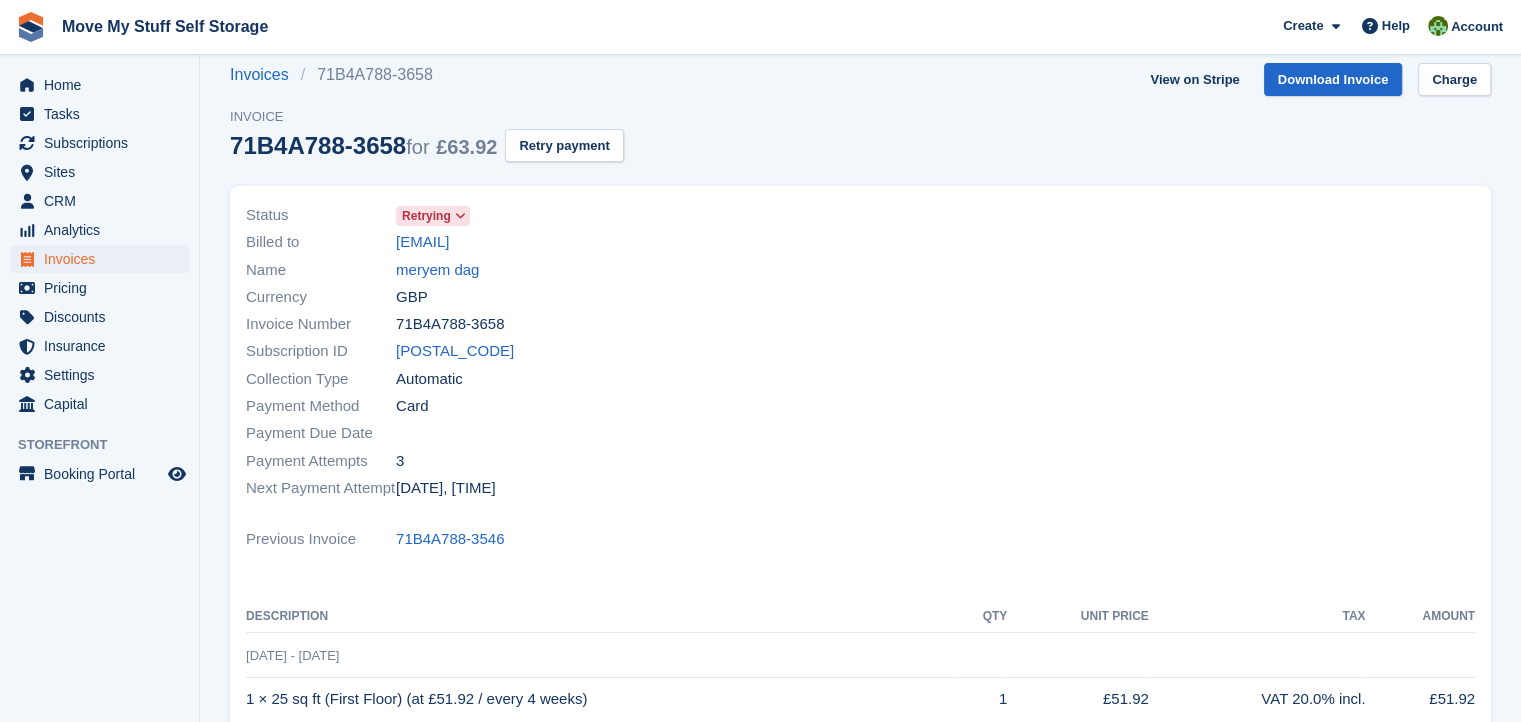 click on "Retrying" at bounding box center [426, 216] 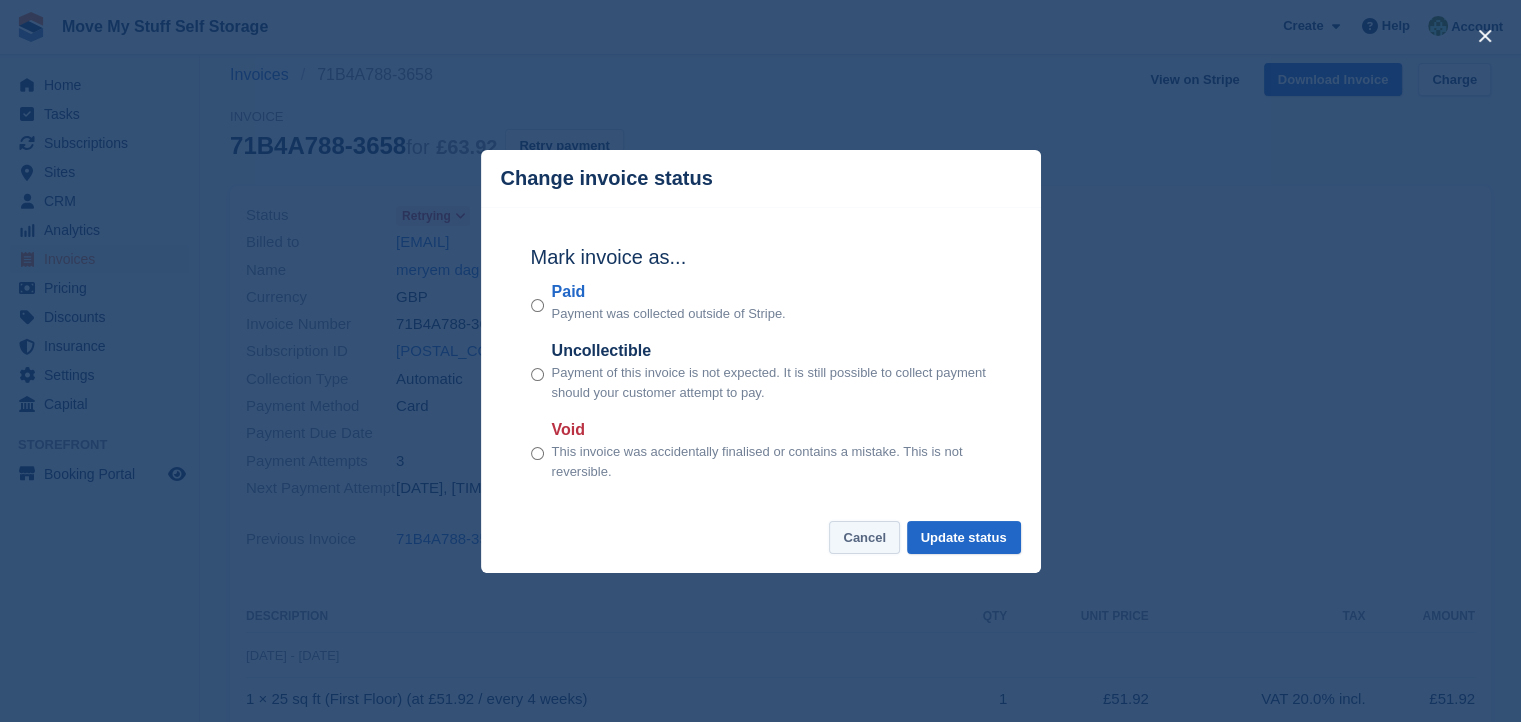 click on "Cancel" at bounding box center (864, 537) 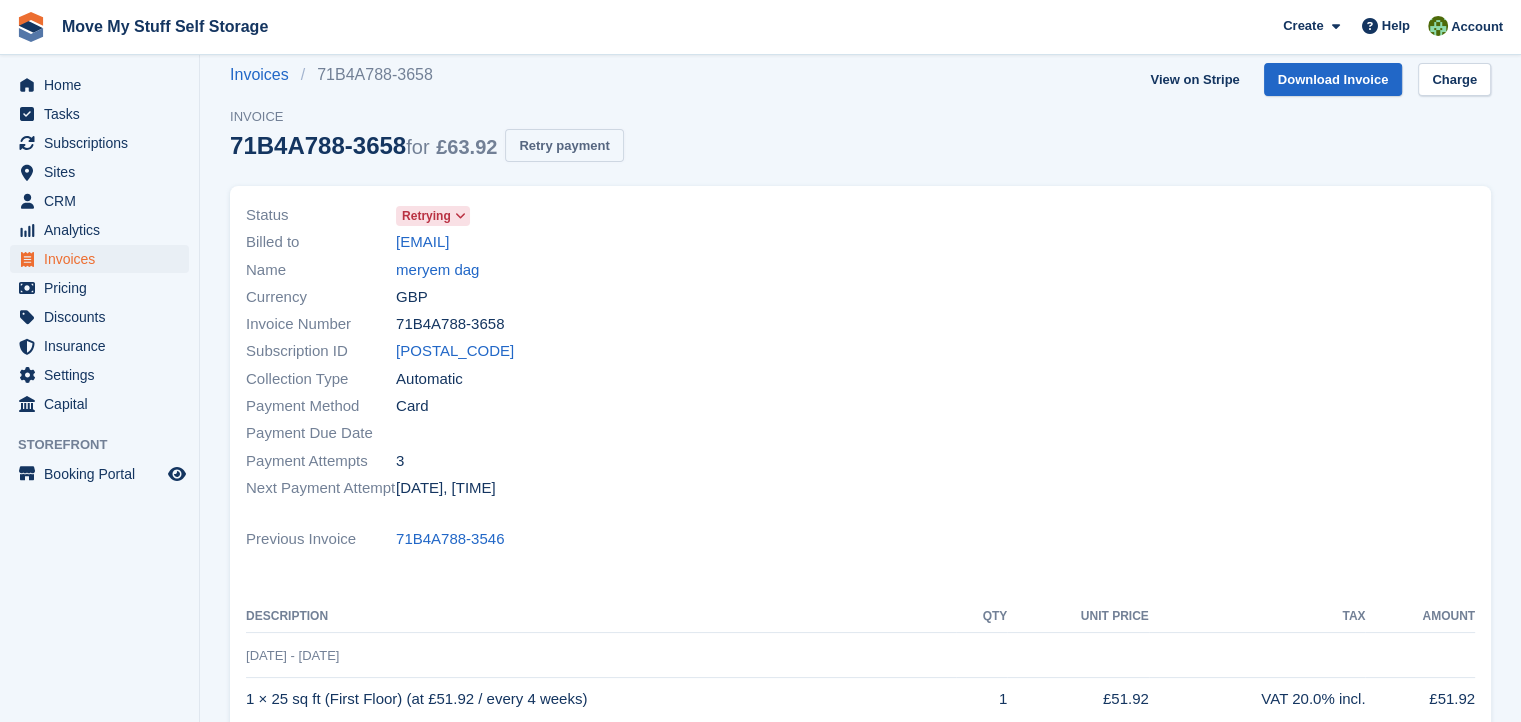 click on "Retry payment" at bounding box center [564, 145] 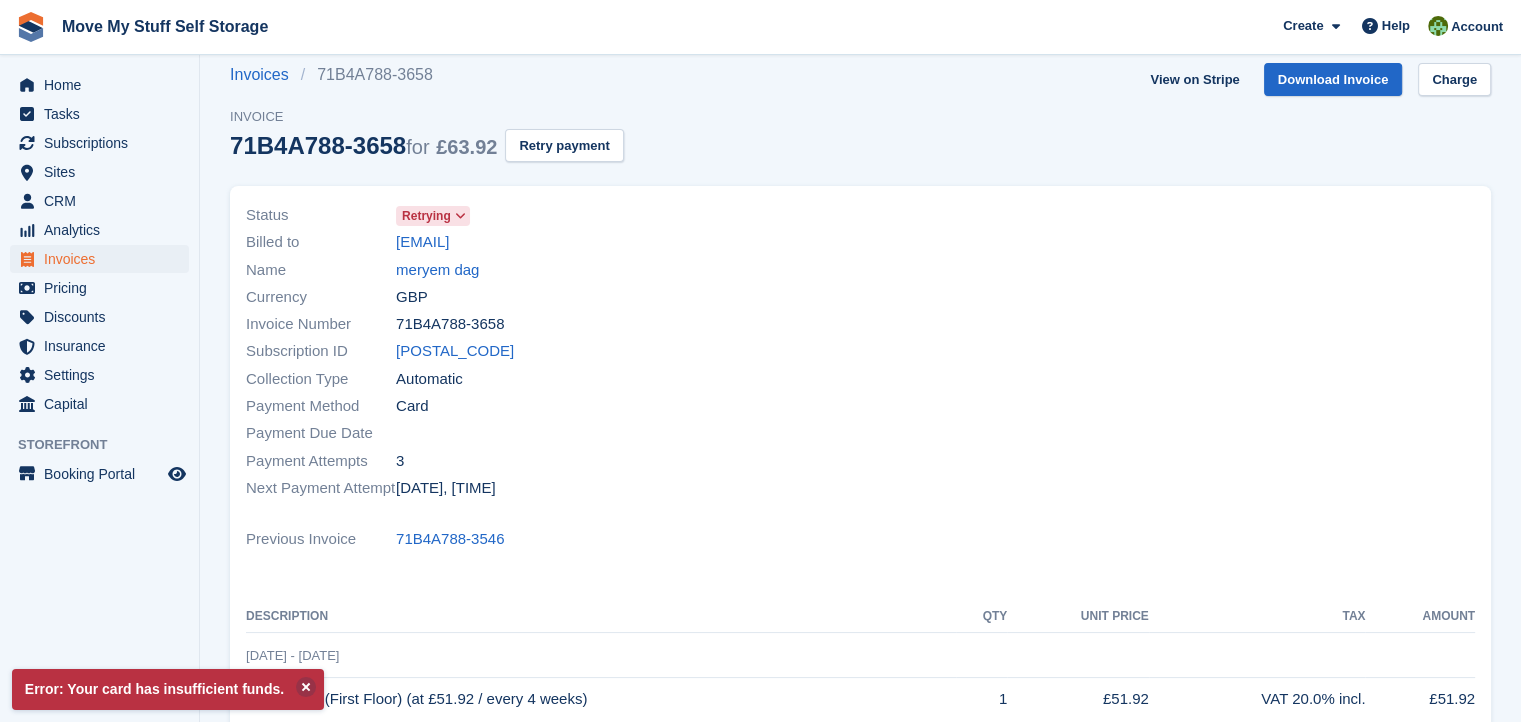 scroll, scrollTop: 0, scrollLeft: 0, axis: both 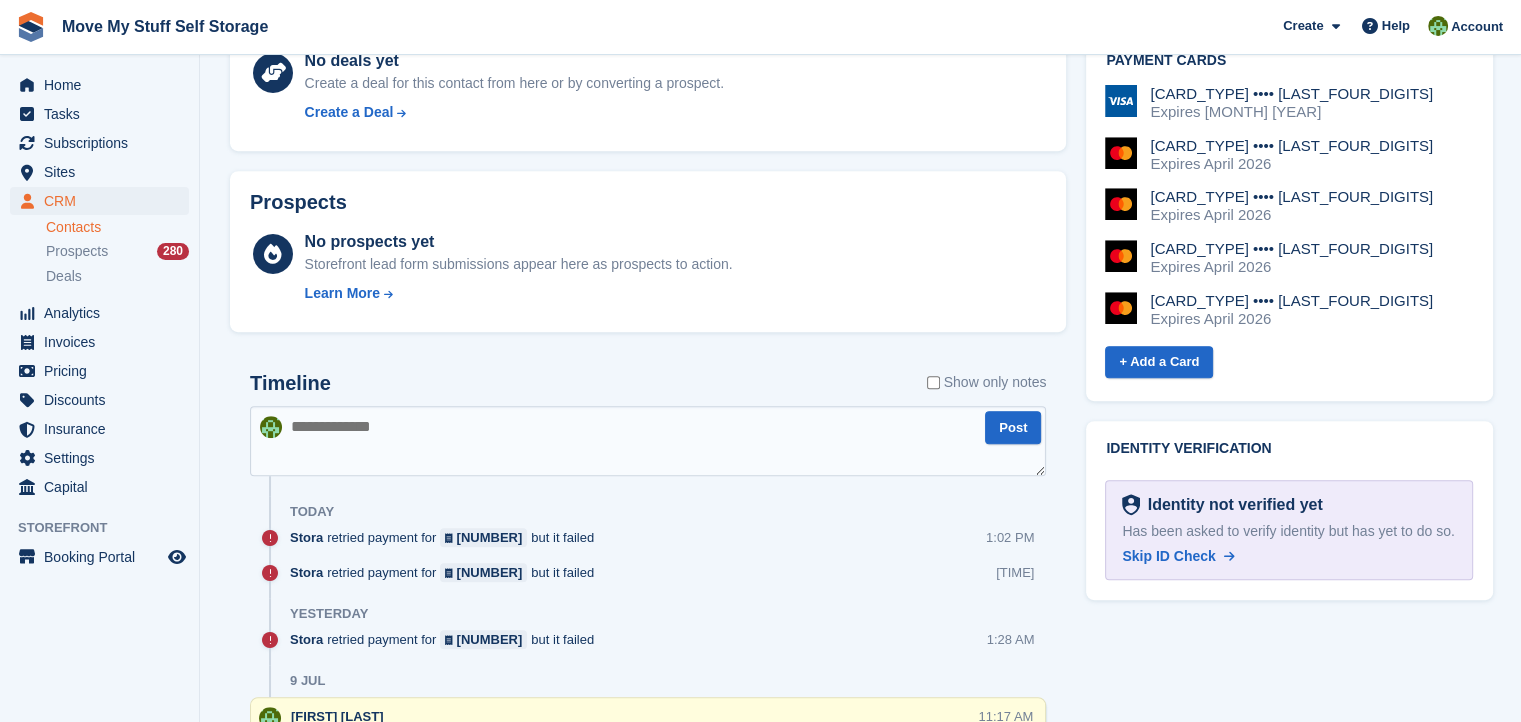 click at bounding box center (648, 441) 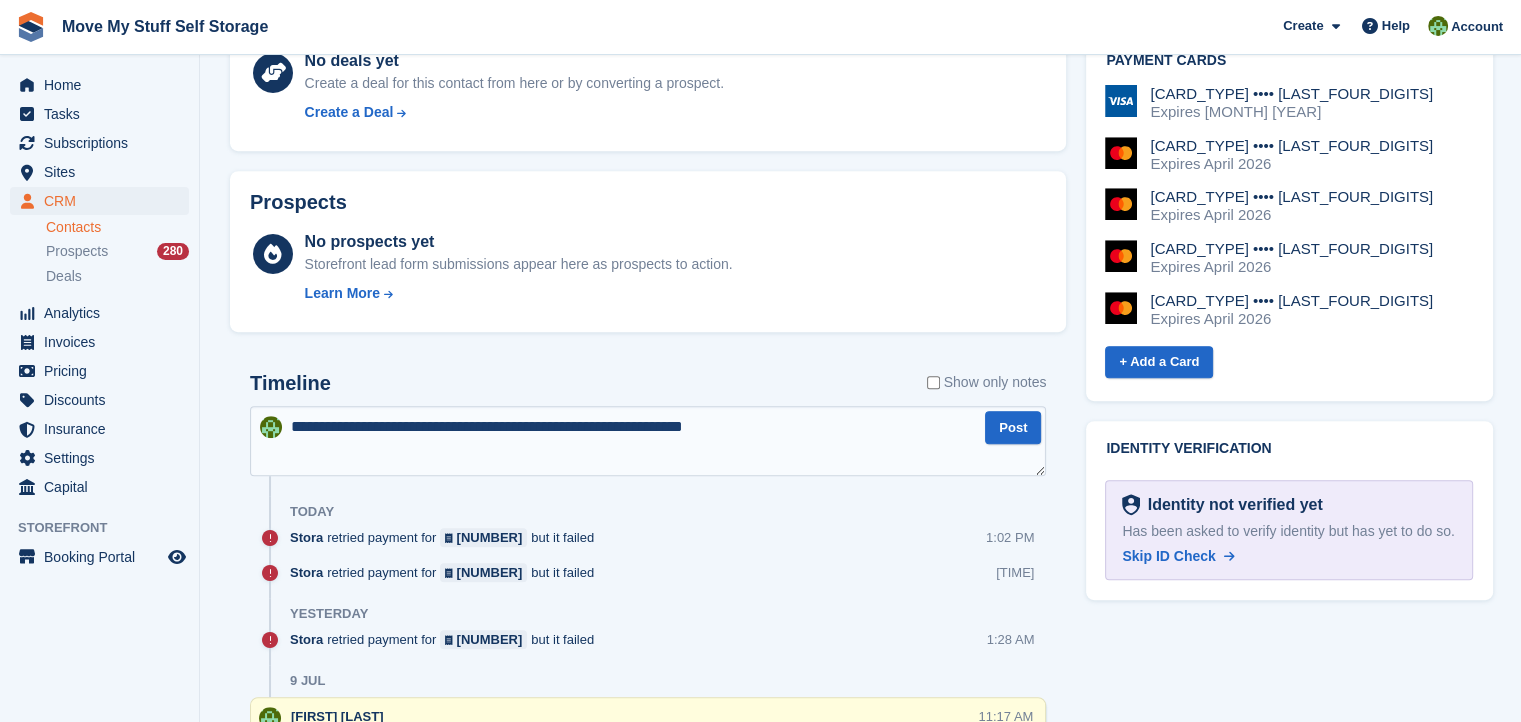 type on "**********" 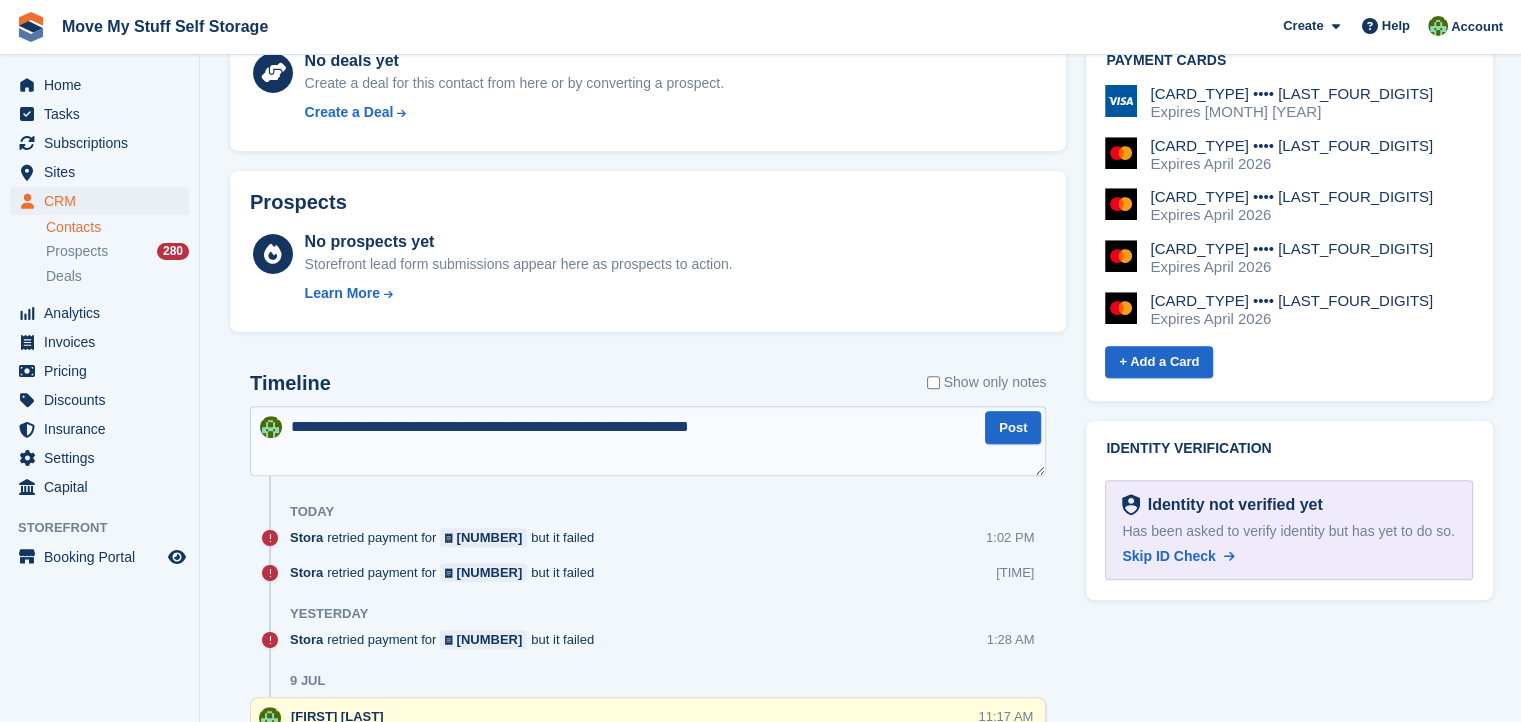 type 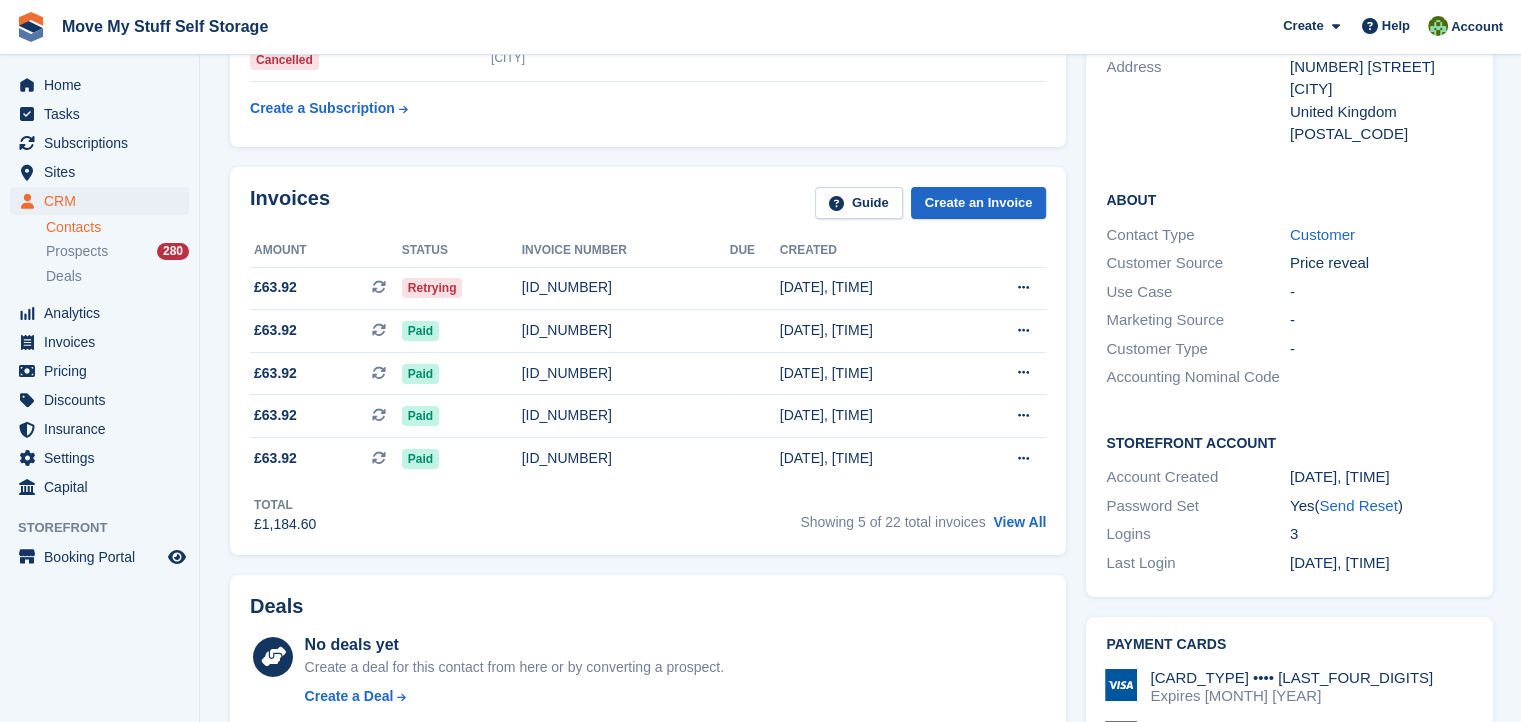 scroll, scrollTop: 0, scrollLeft: 0, axis: both 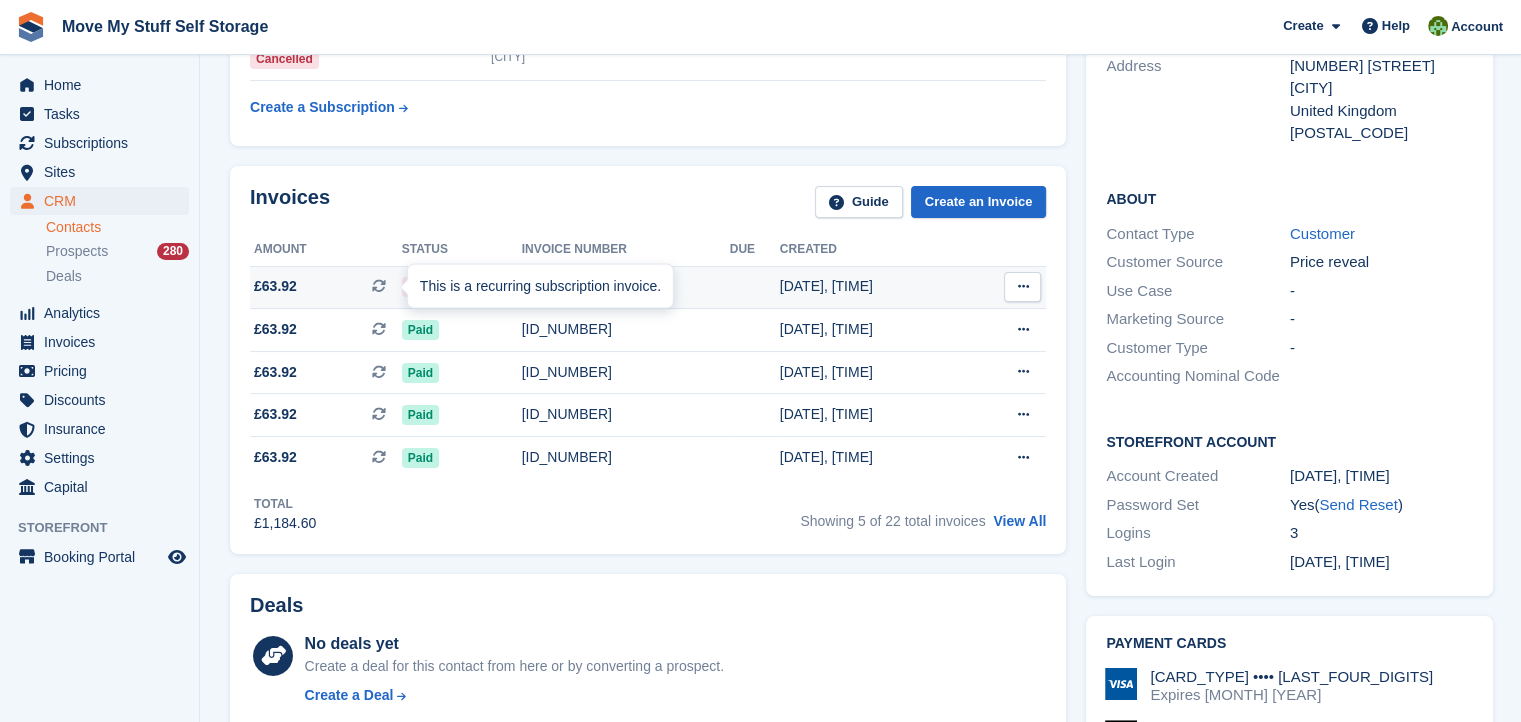 click on "This is a recurring subscription invoice." at bounding box center (540, 286) 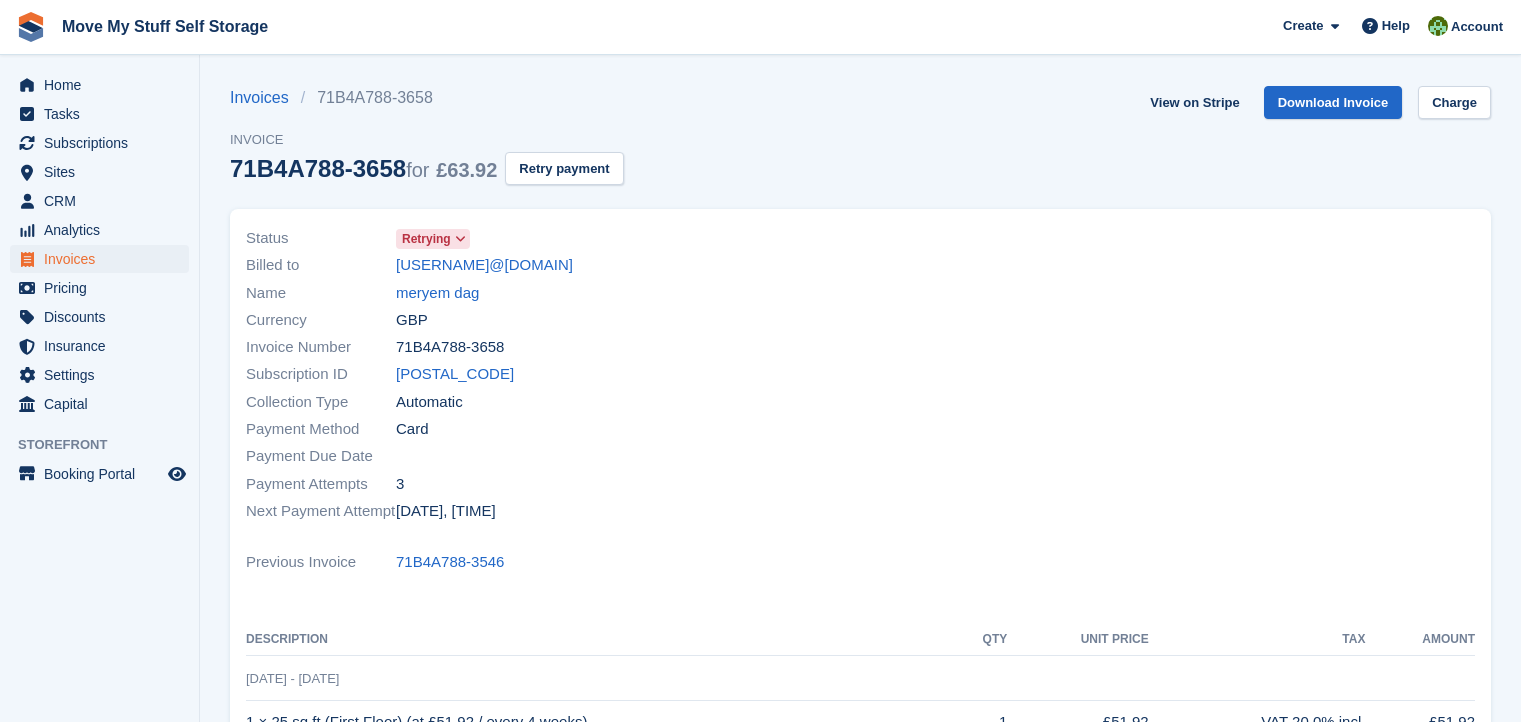 scroll, scrollTop: 0, scrollLeft: 0, axis: both 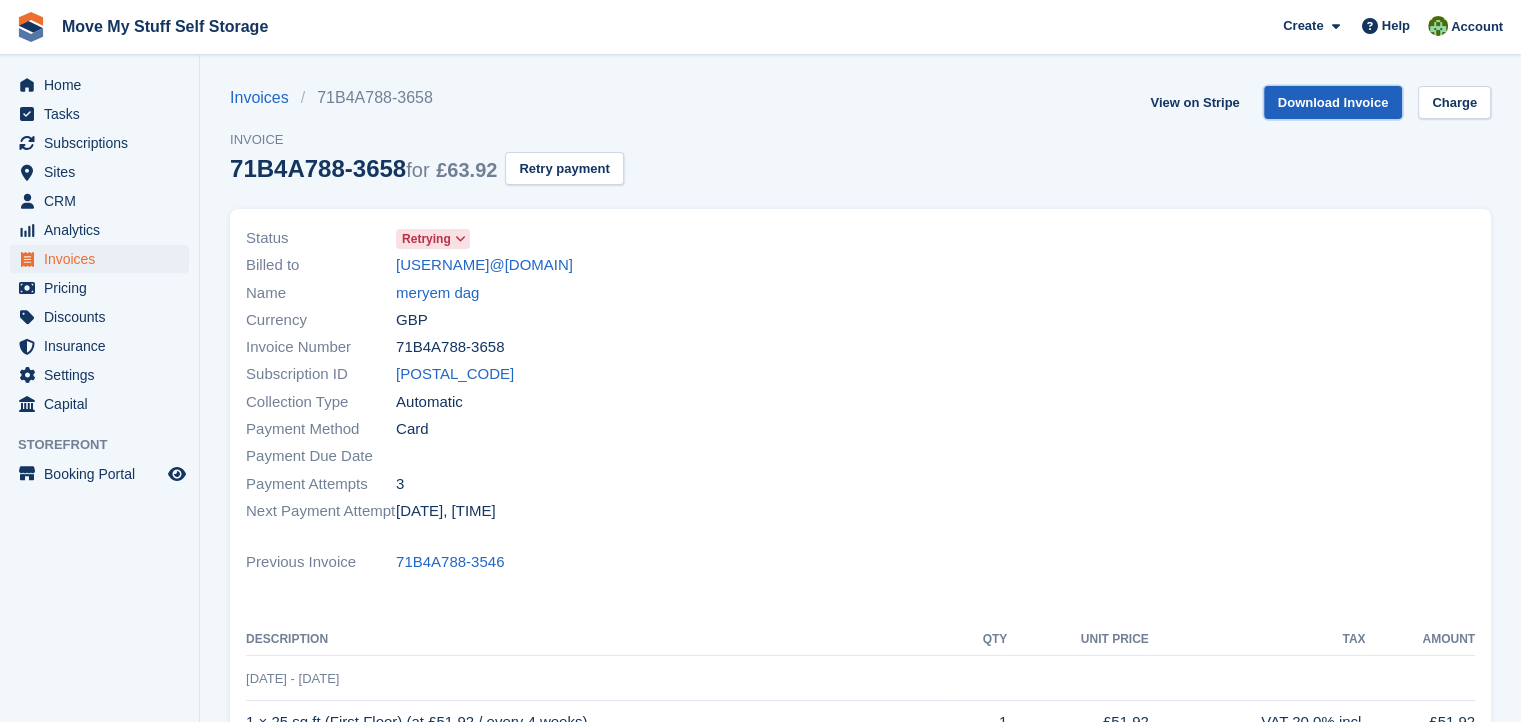 click on "Download Invoice" at bounding box center (1333, 102) 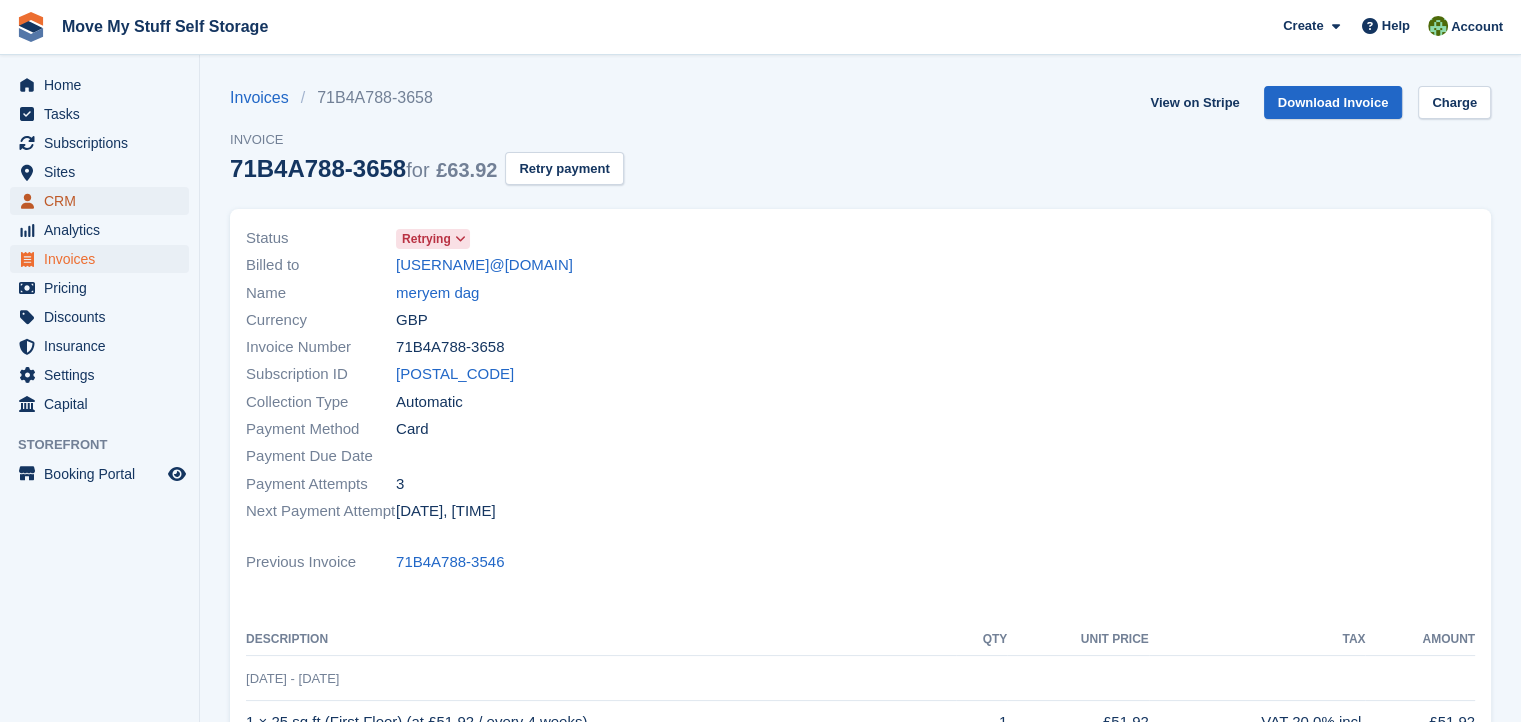 click on "CRM" at bounding box center [104, 201] 